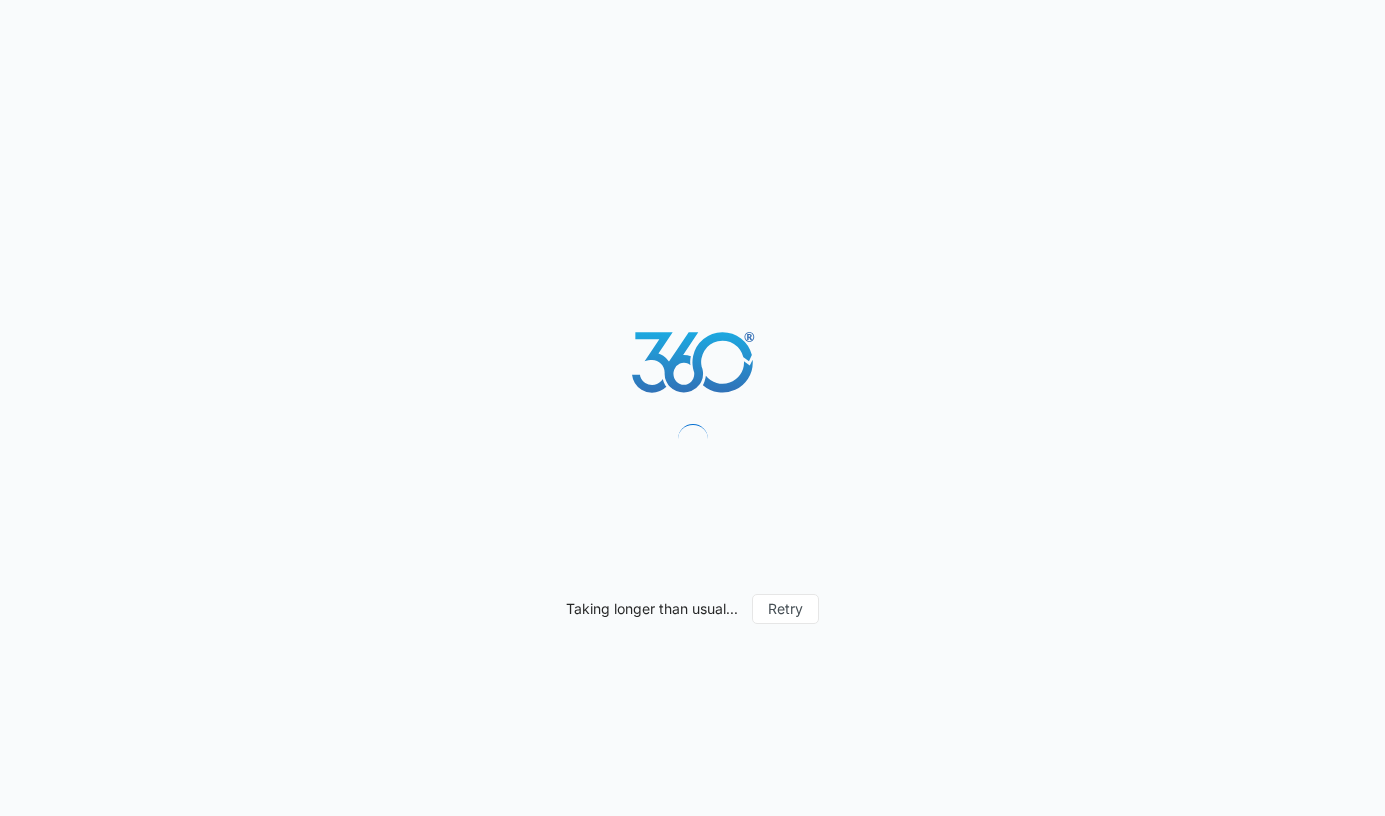 scroll, scrollTop: 0, scrollLeft: 0, axis: both 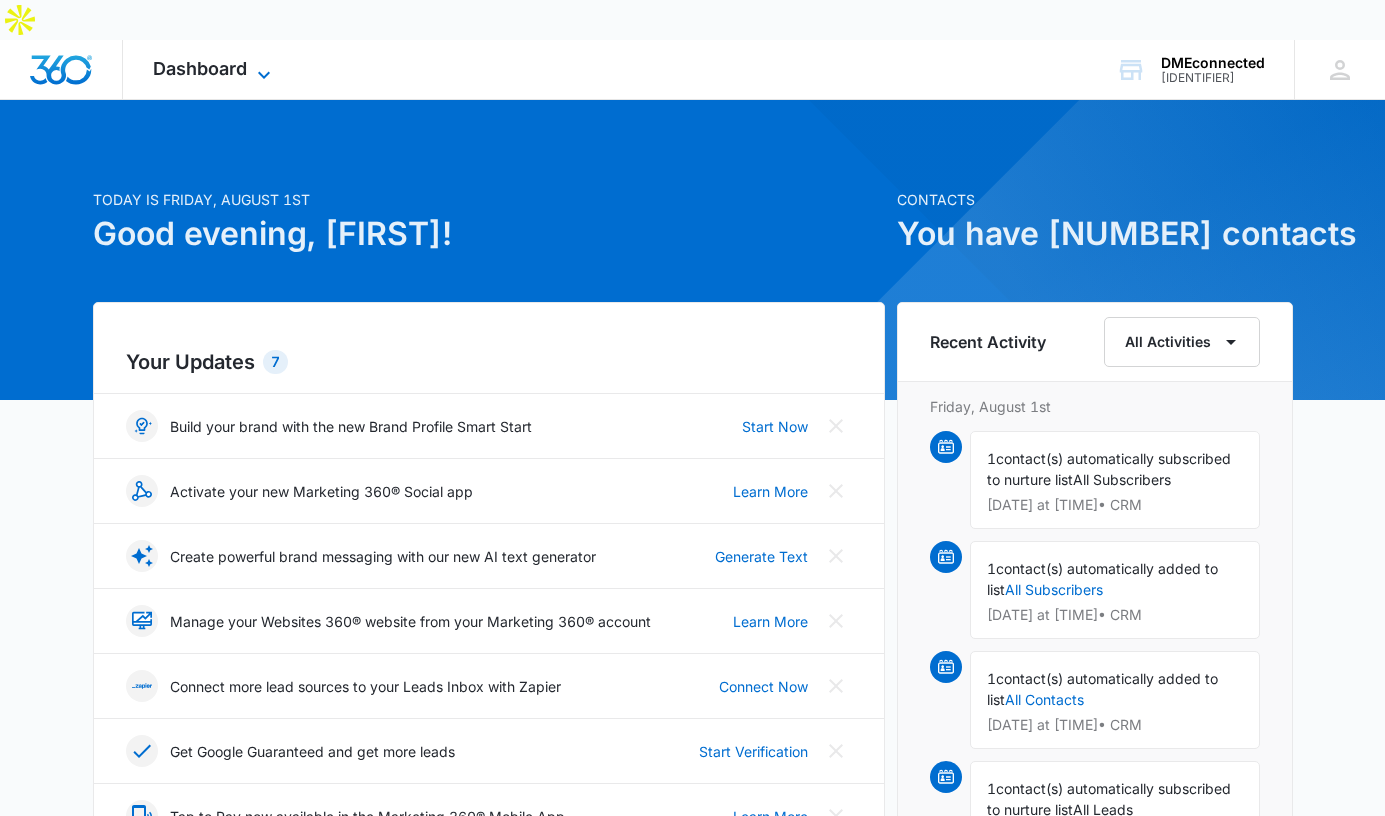 click 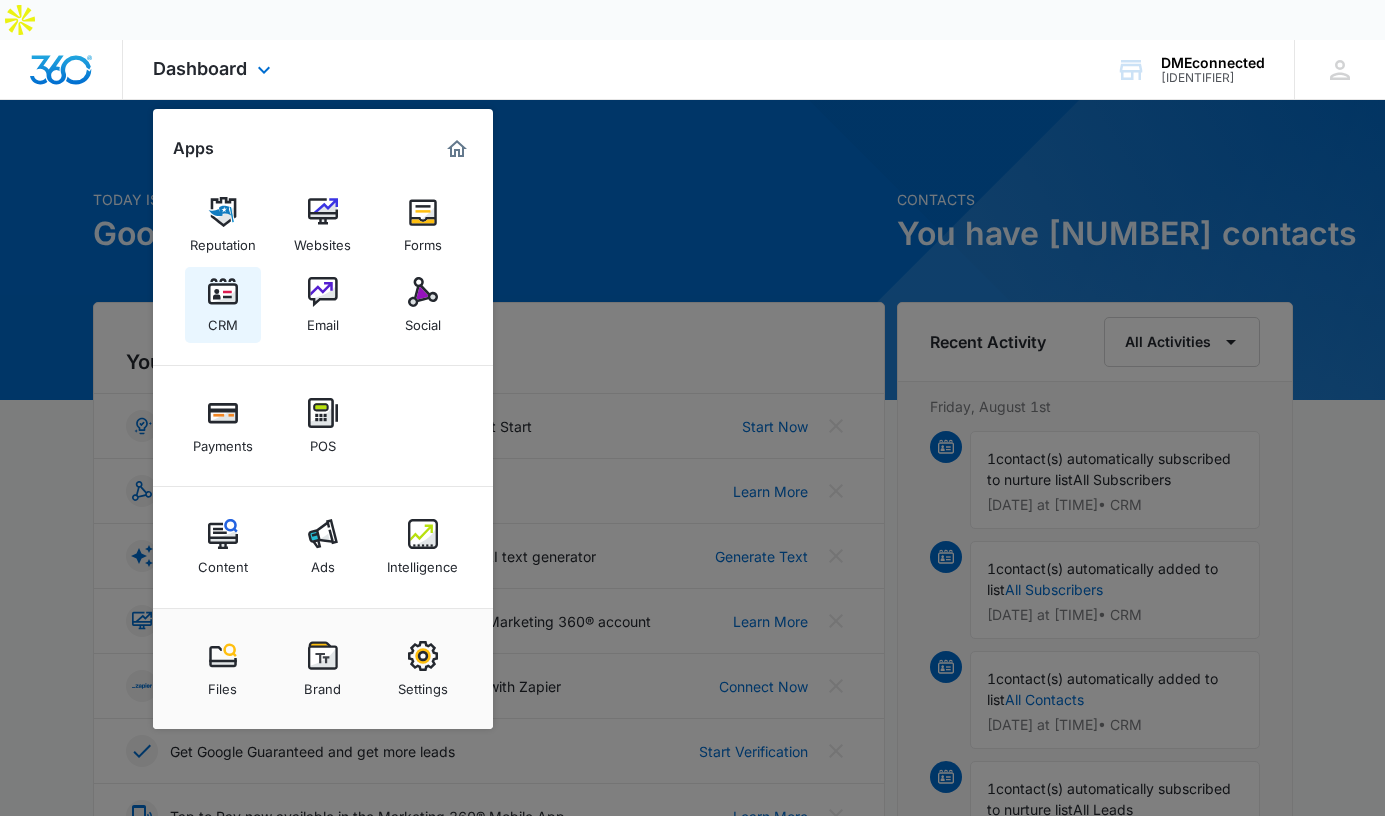 click on "CRM" at bounding box center [223, 320] 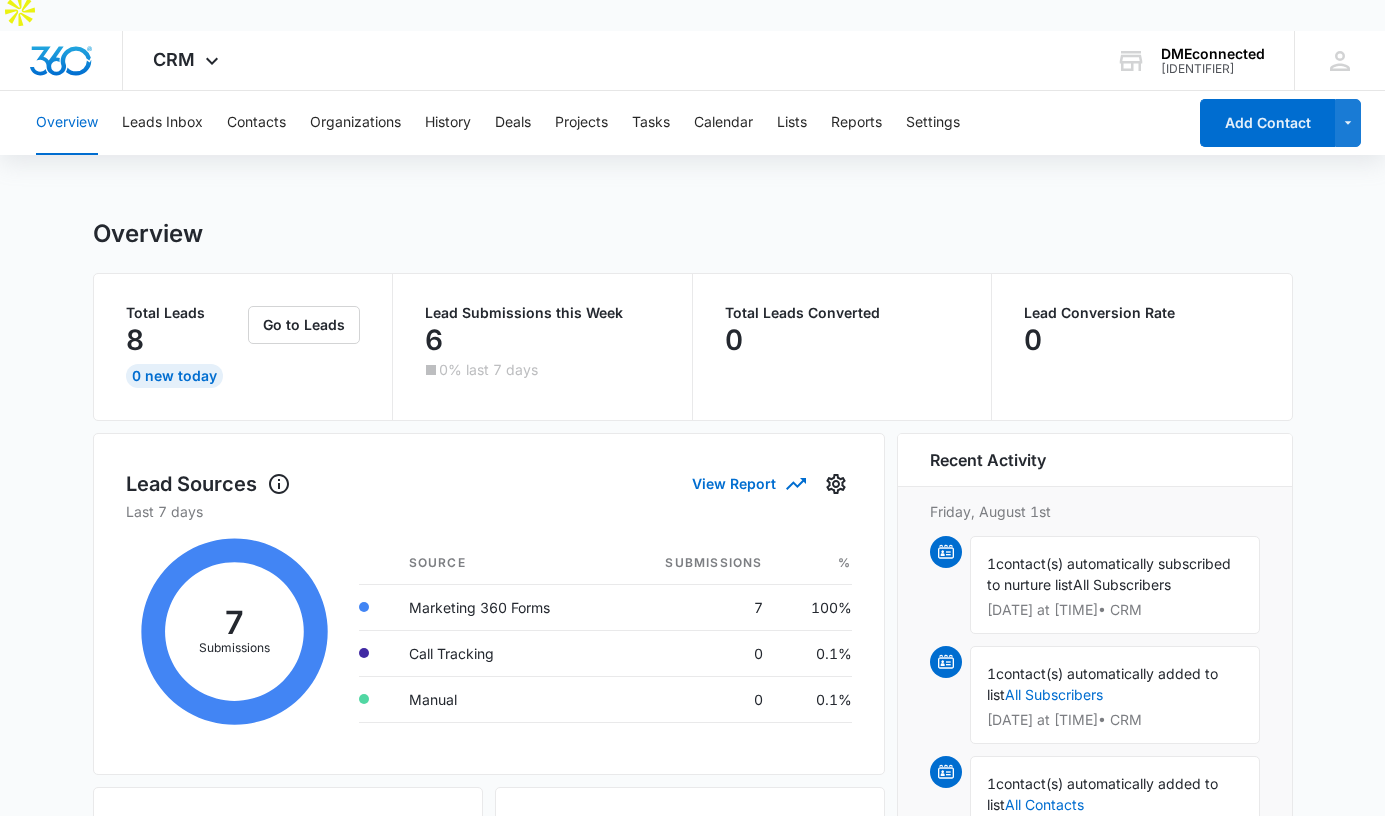 scroll, scrollTop: 0, scrollLeft: 0, axis: both 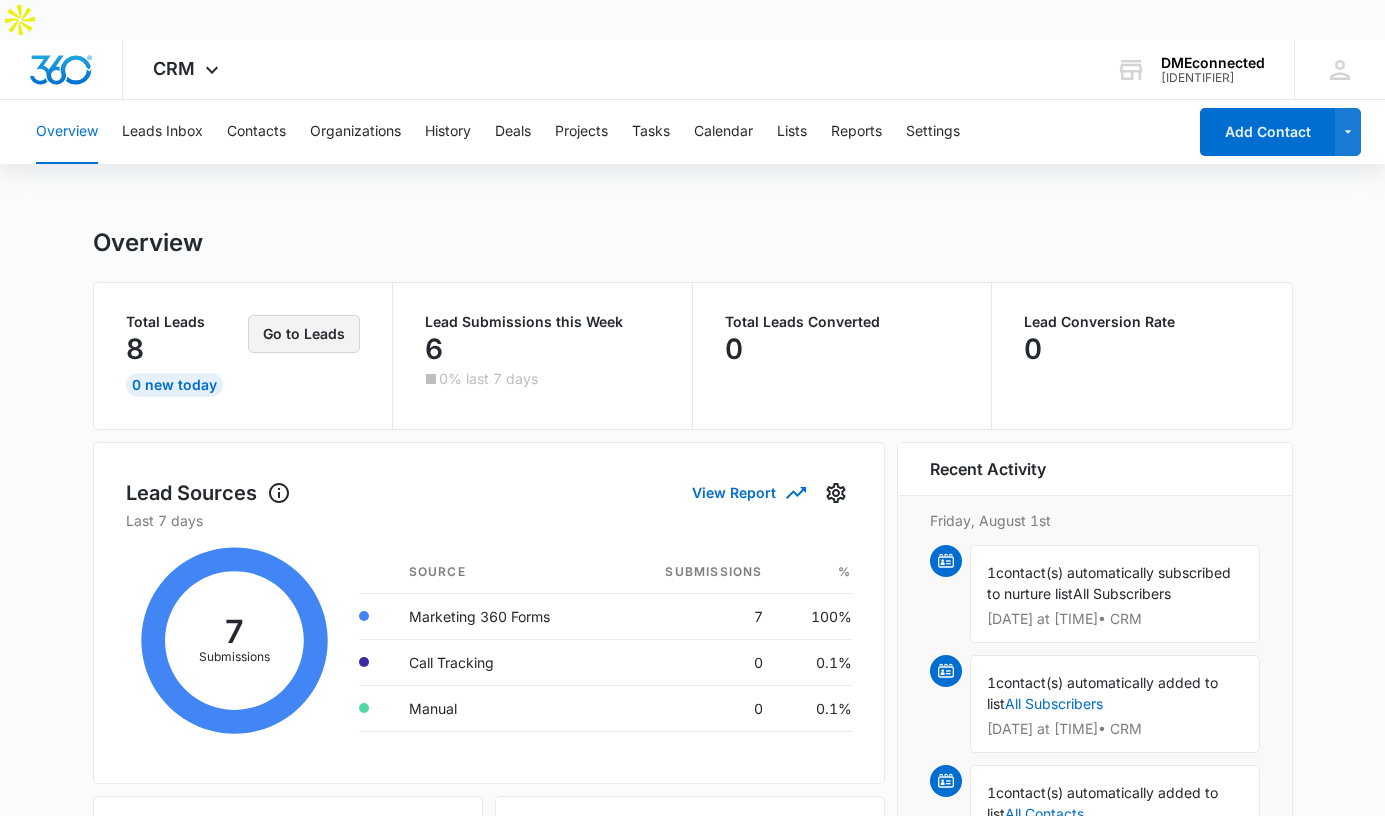 click on "Go to Leads" at bounding box center [304, 334] 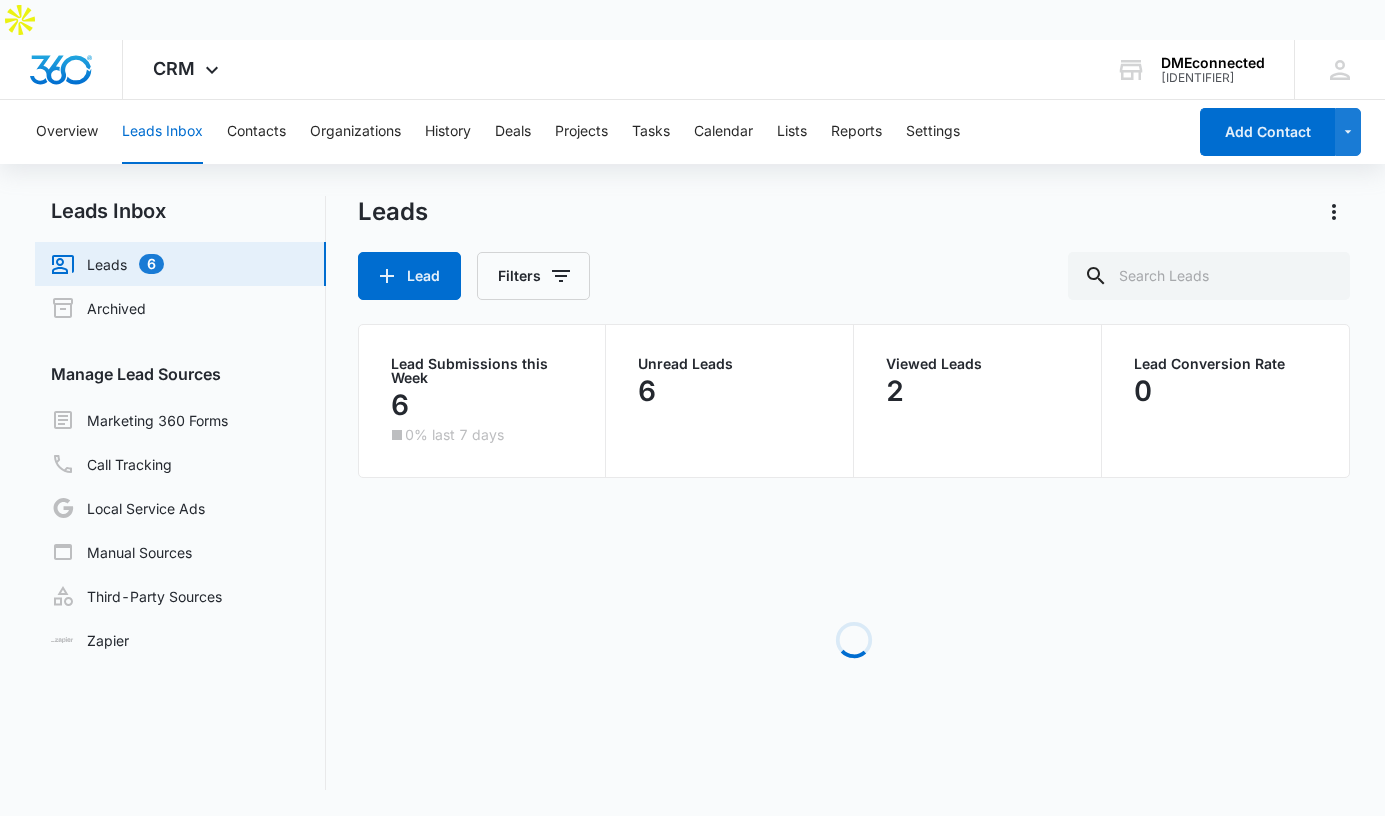 scroll, scrollTop: 0, scrollLeft: 0, axis: both 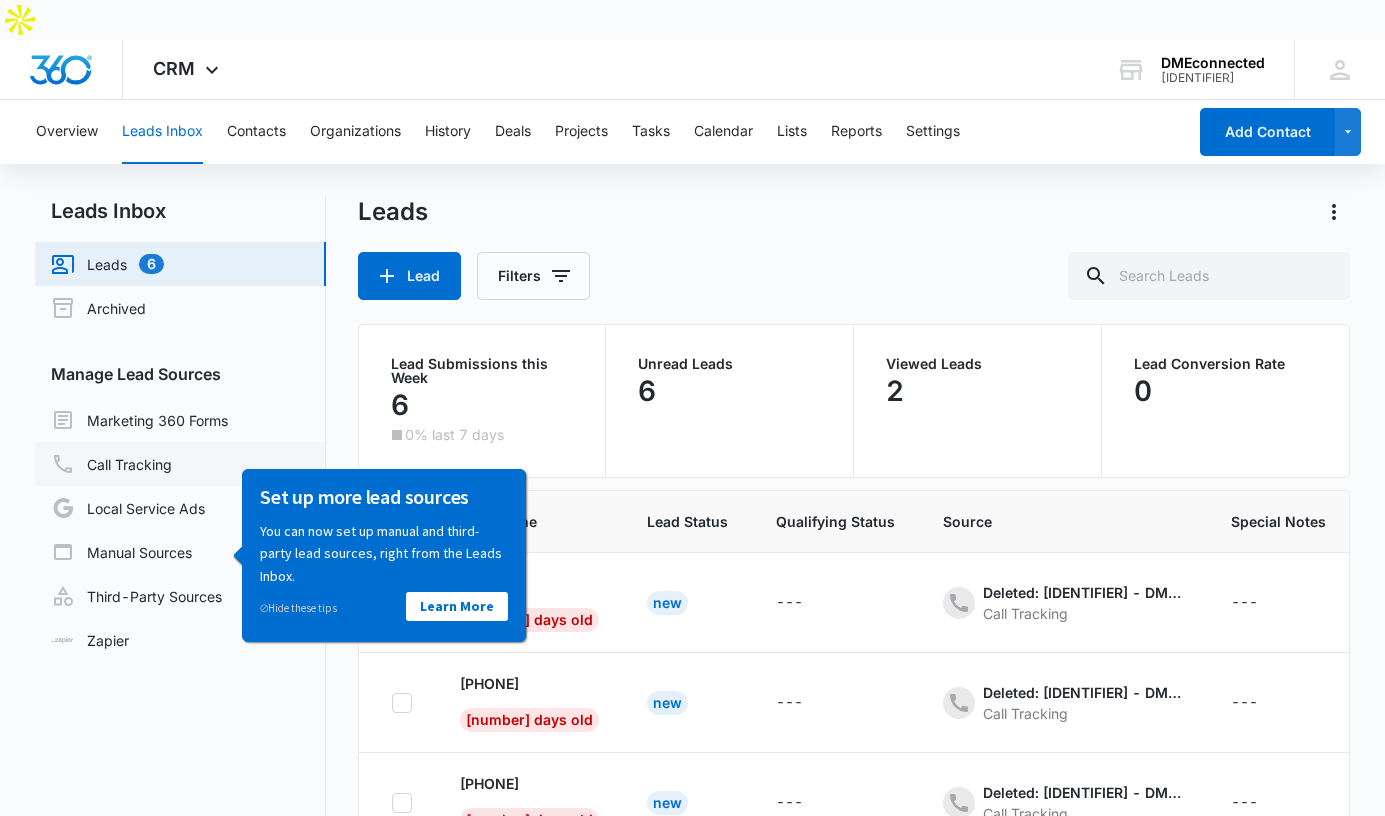click on "Call Tracking" at bounding box center [111, 464] 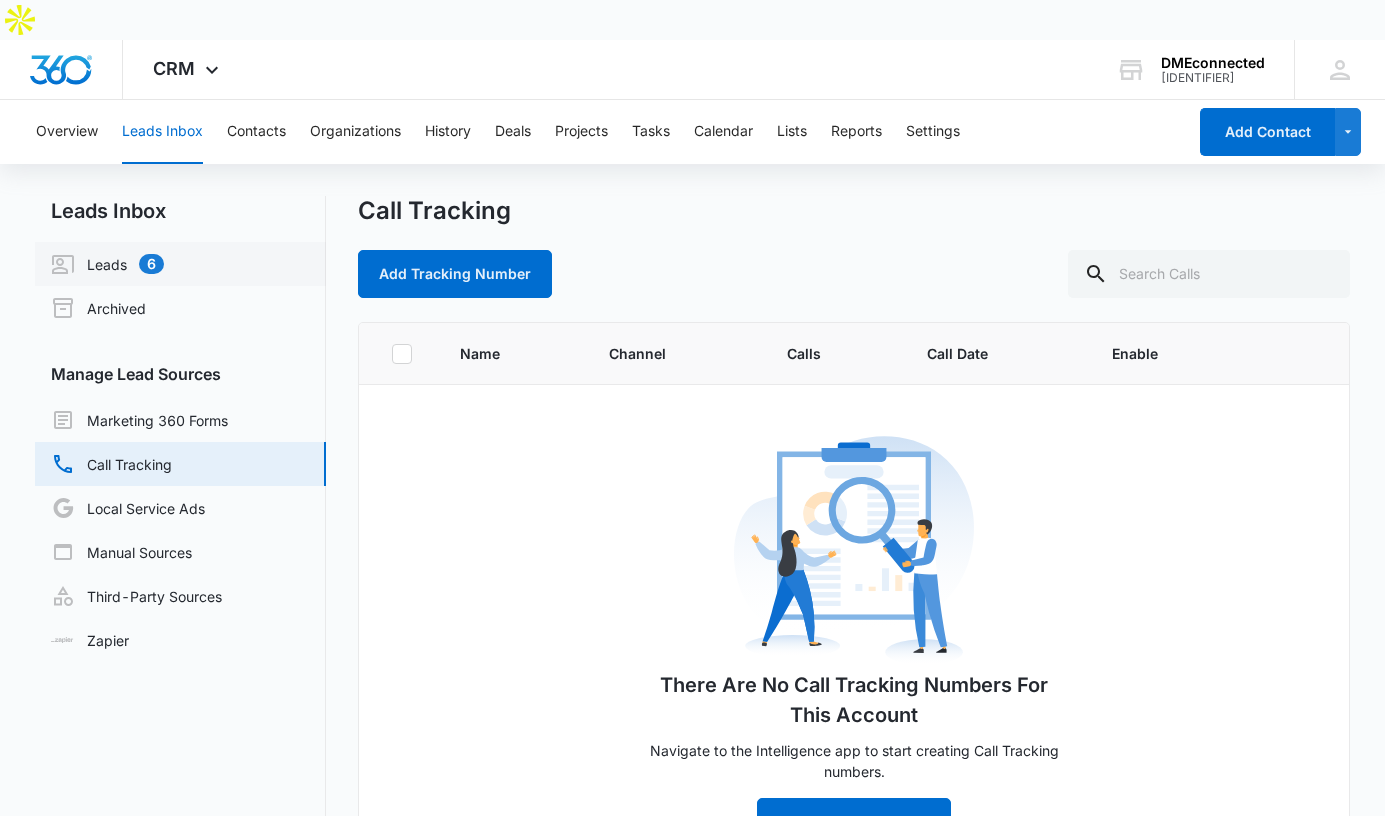 click on "Leads [NUMBER]" at bounding box center (107, 264) 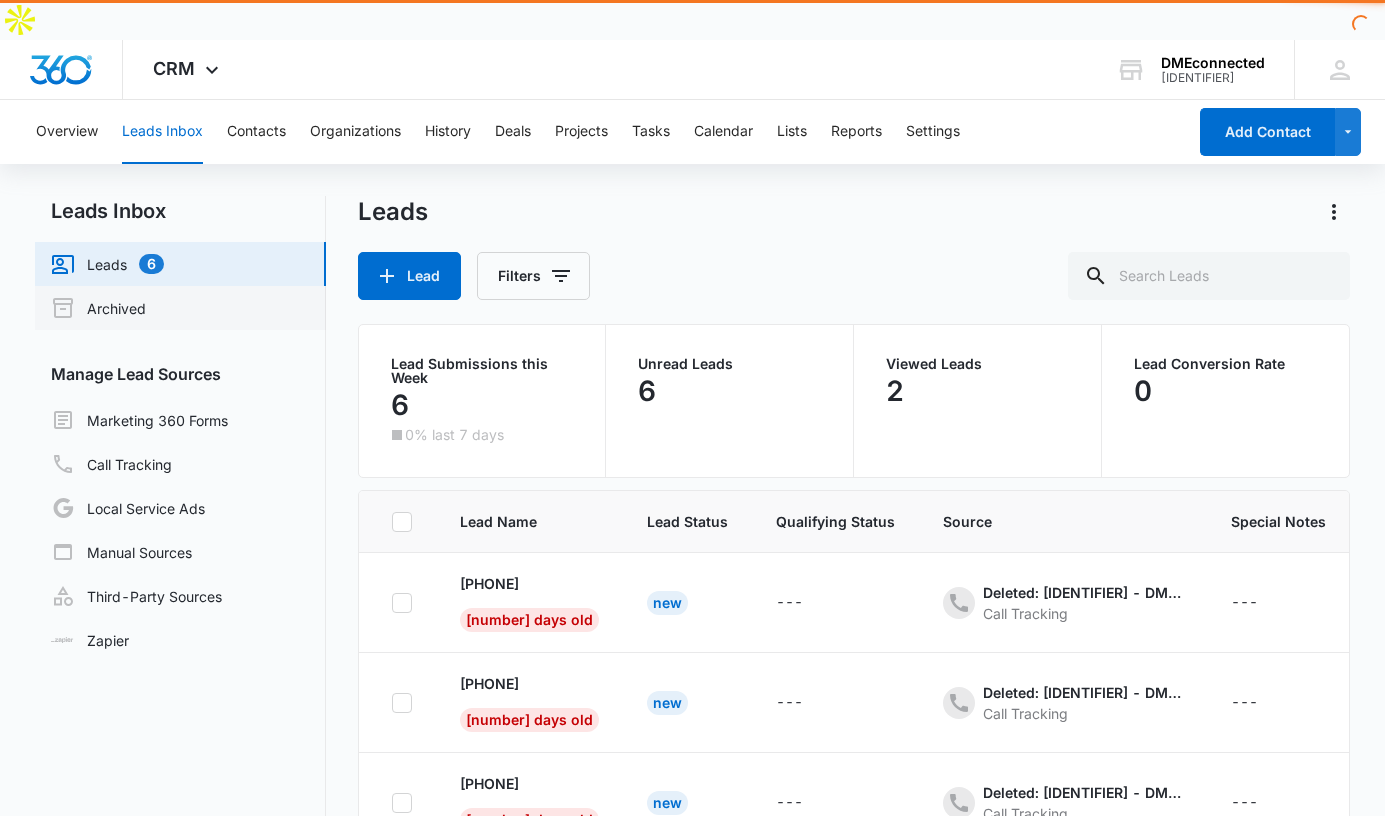 scroll, scrollTop: 0, scrollLeft: 0, axis: both 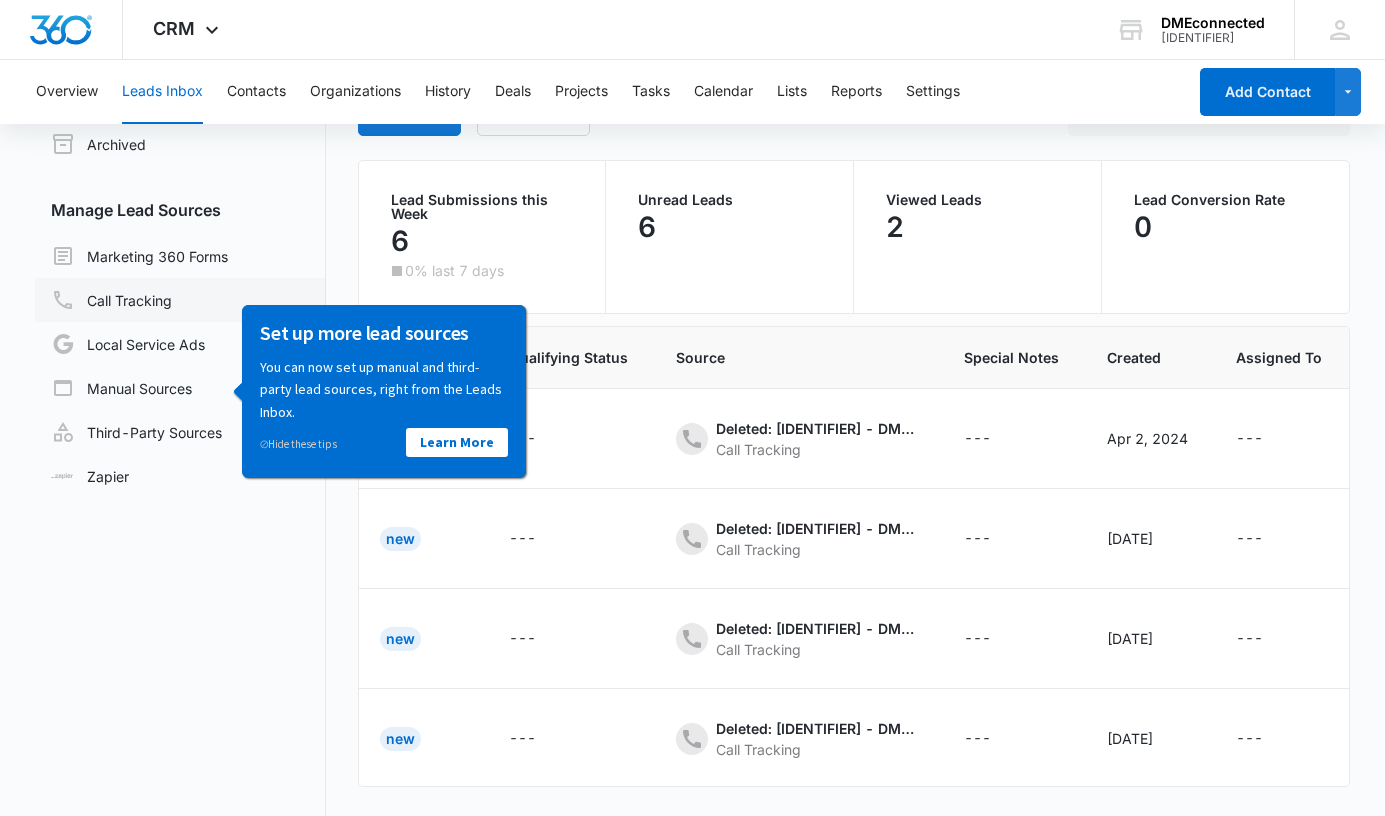 click on "Call Tracking" at bounding box center (111, 300) 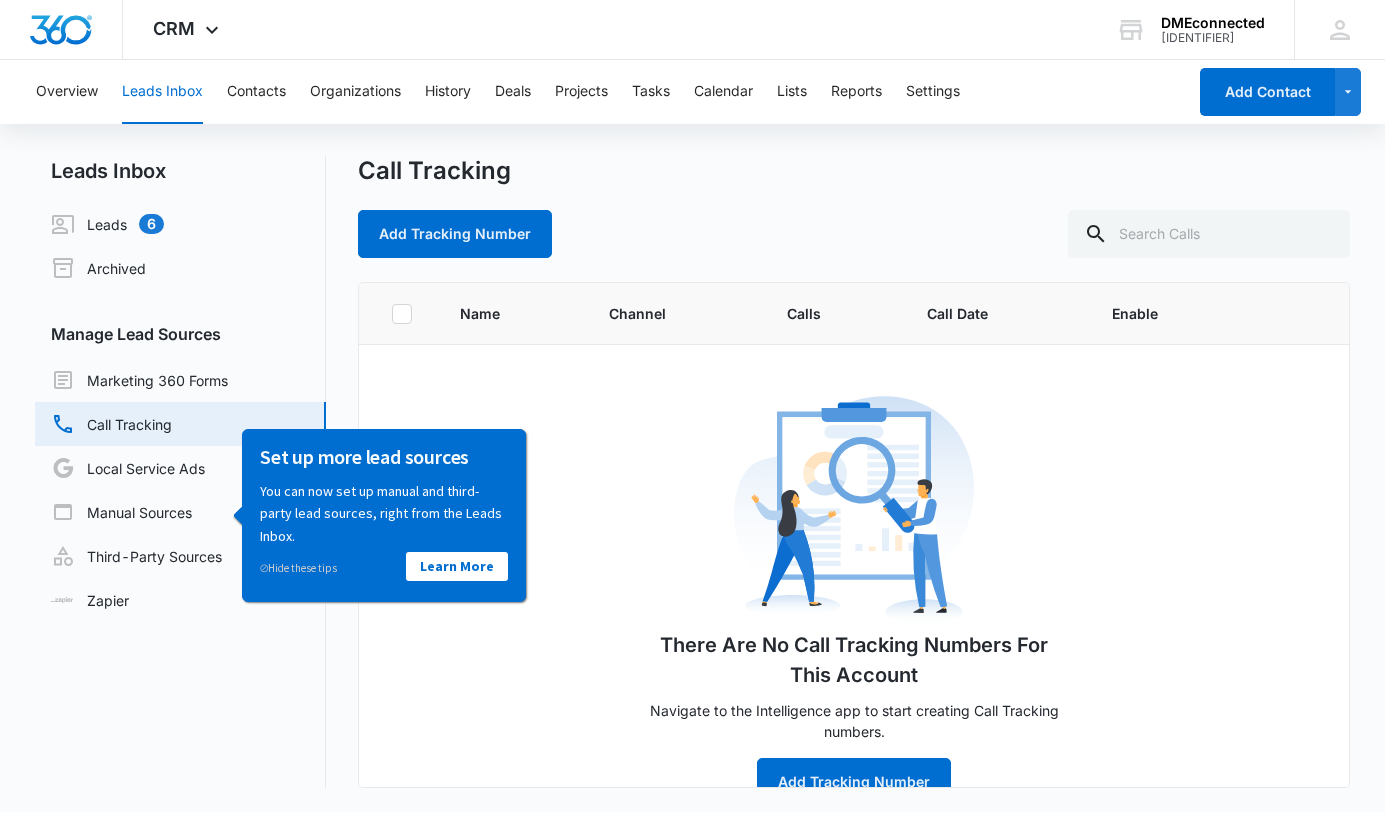 scroll, scrollTop: 0, scrollLeft: 0, axis: both 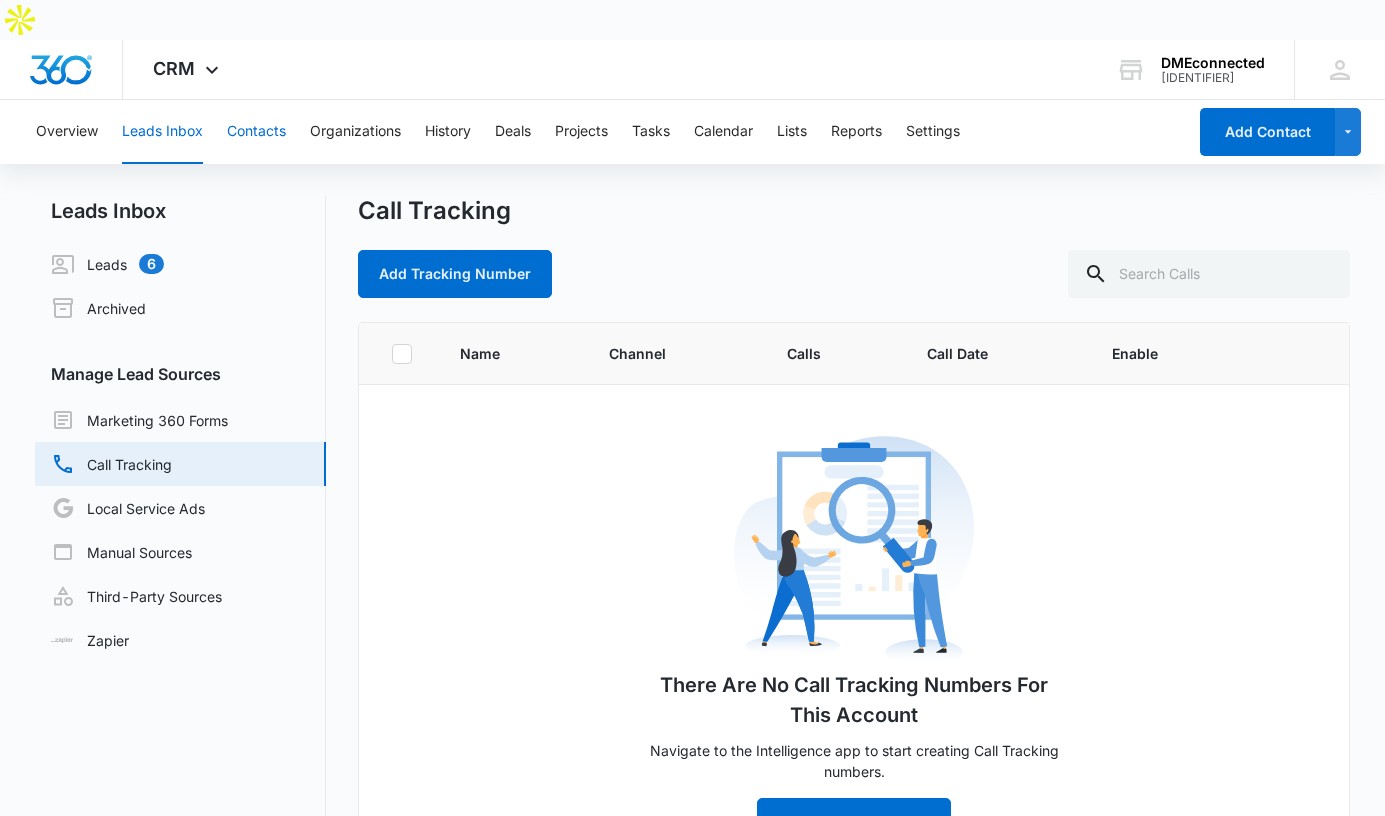 click on "Contacts" at bounding box center (256, 132) 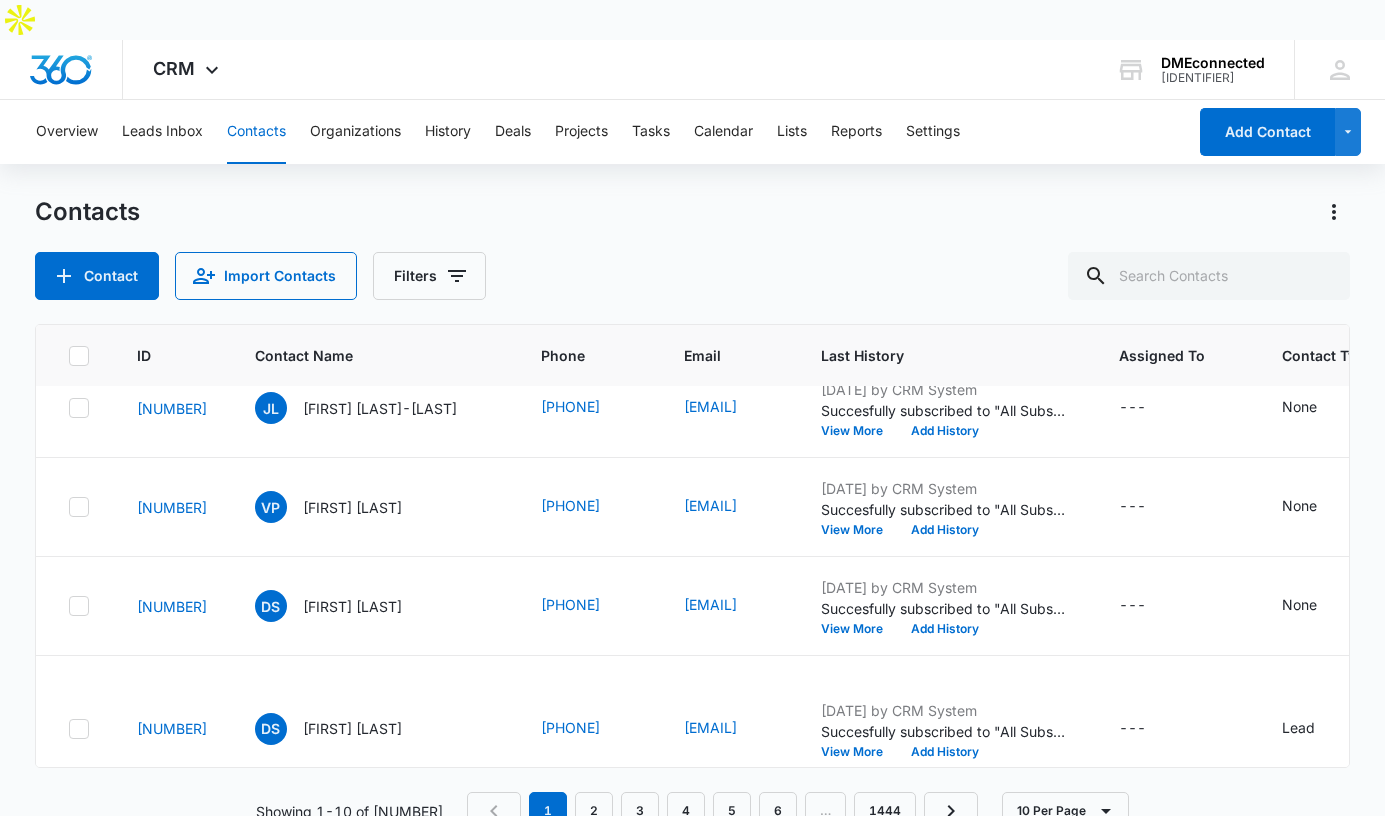 scroll, scrollTop: 0, scrollLeft: 0, axis: both 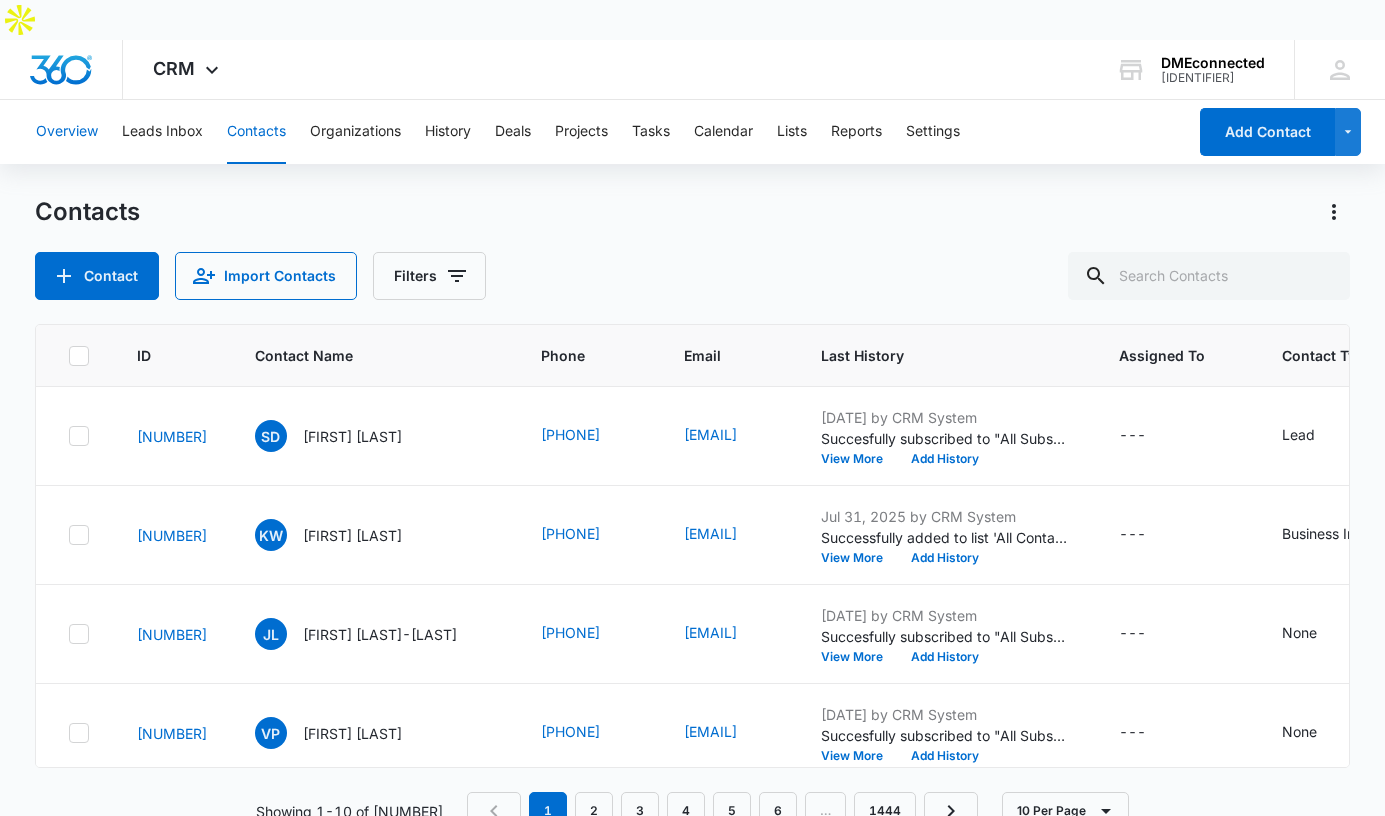 click on "Overview" at bounding box center [67, 132] 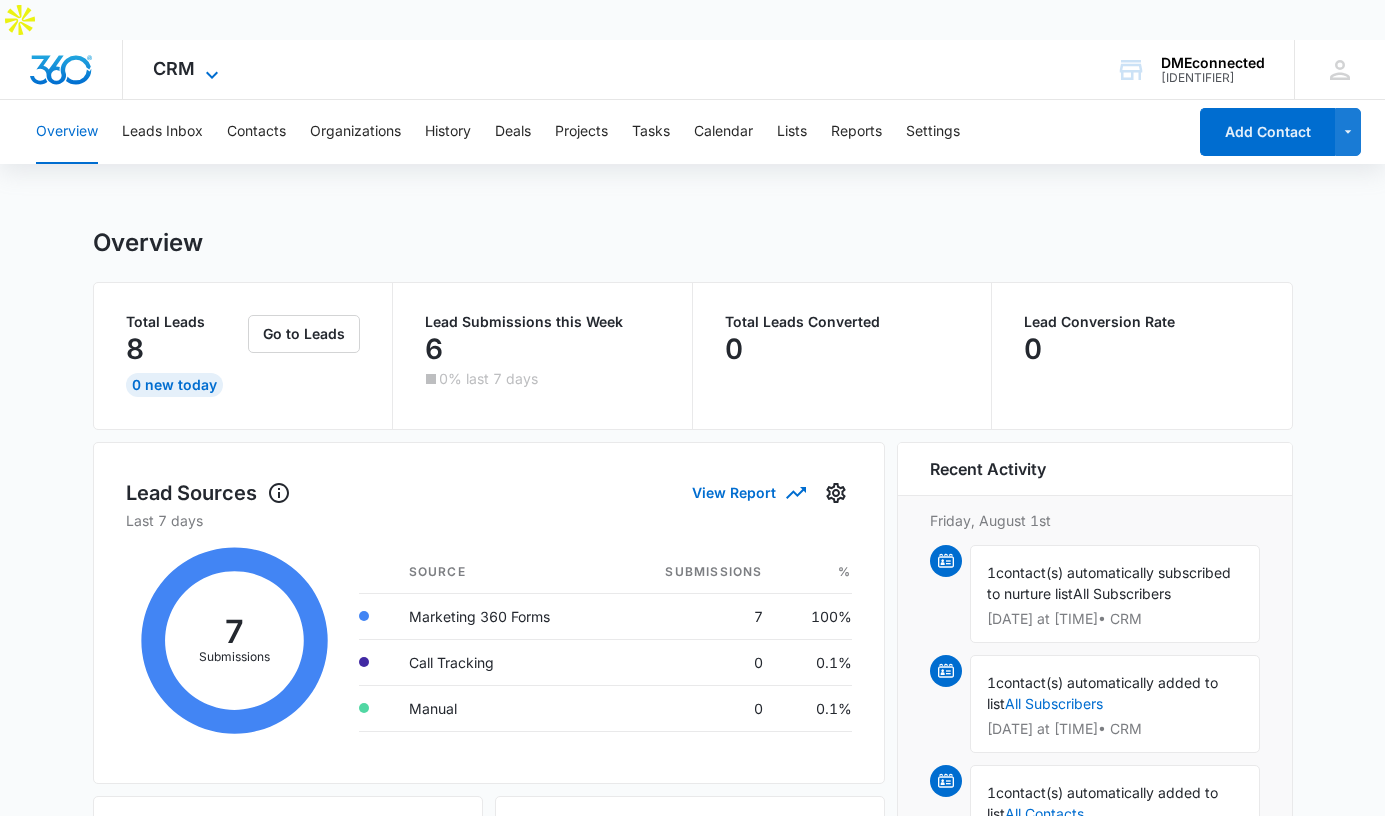 click 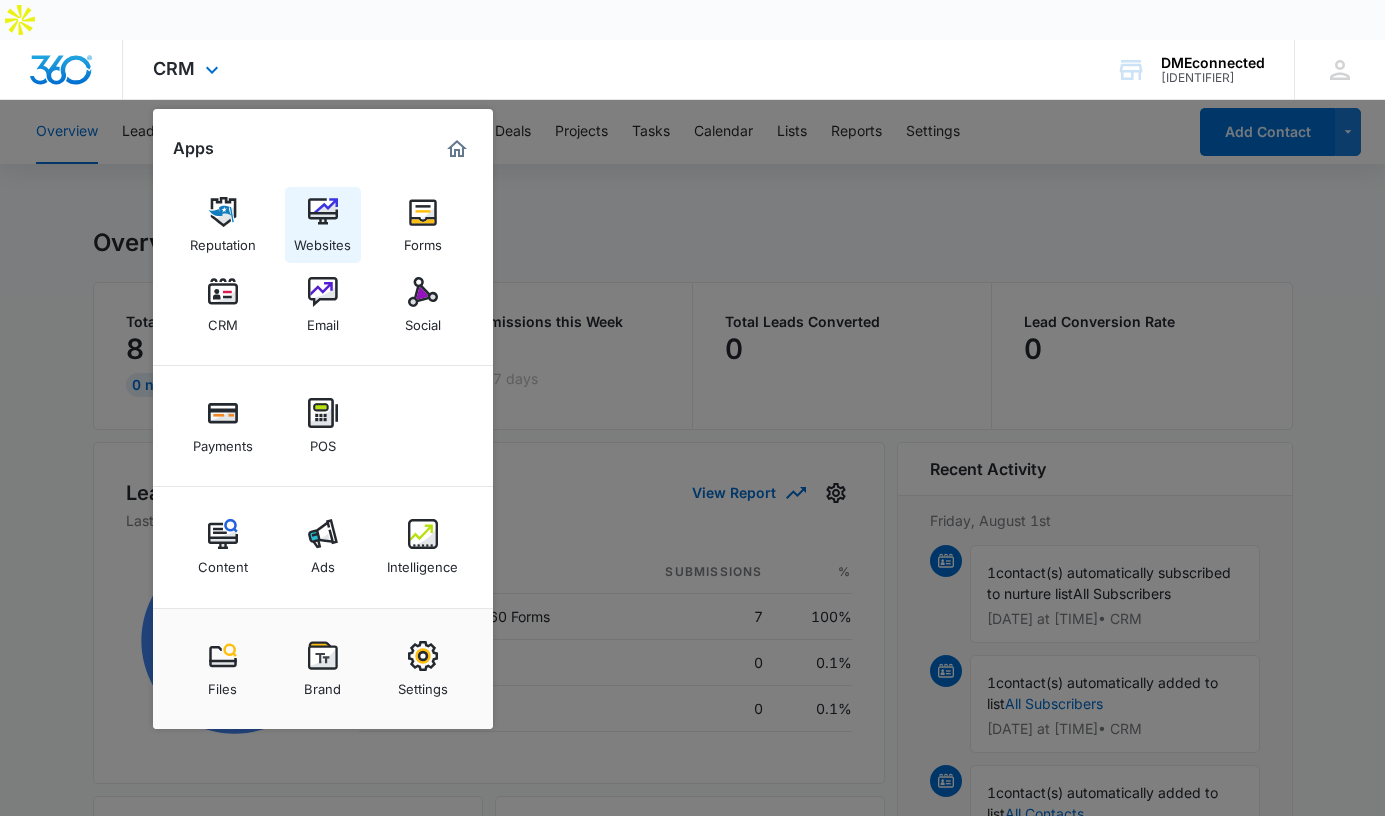 click at bounding box center (323, 212) 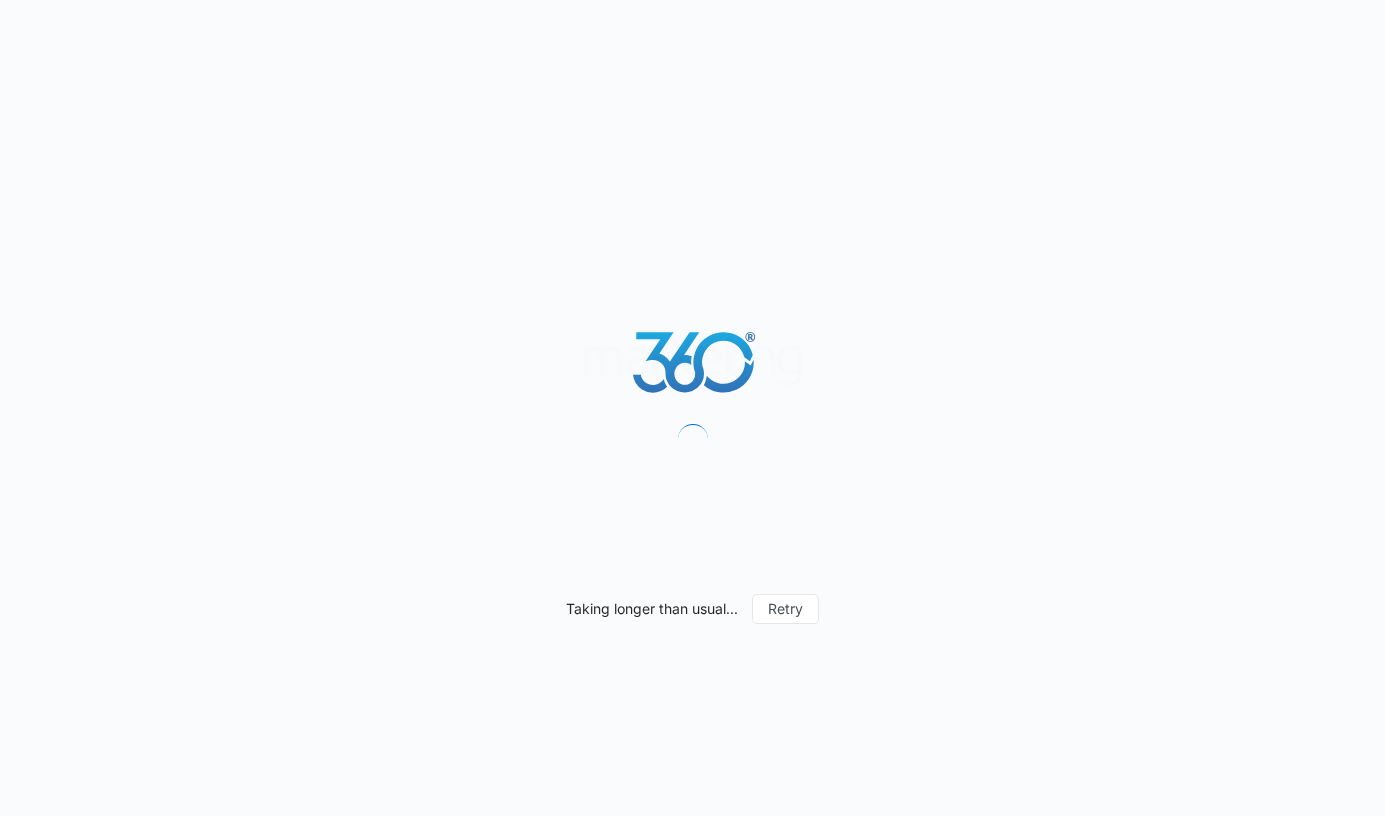 scroll, scrollTop: 0, scrollLeft: 0, axis: both 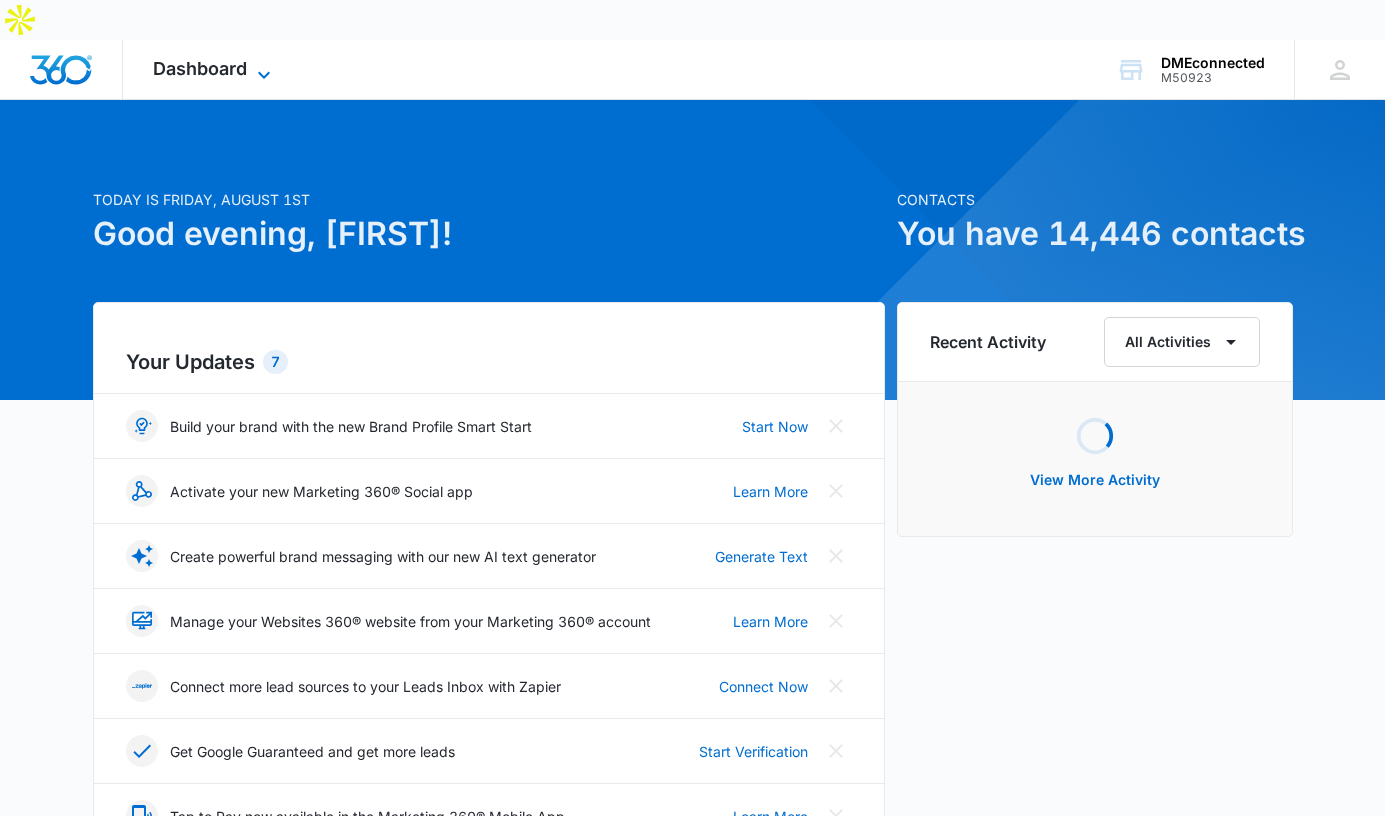 click 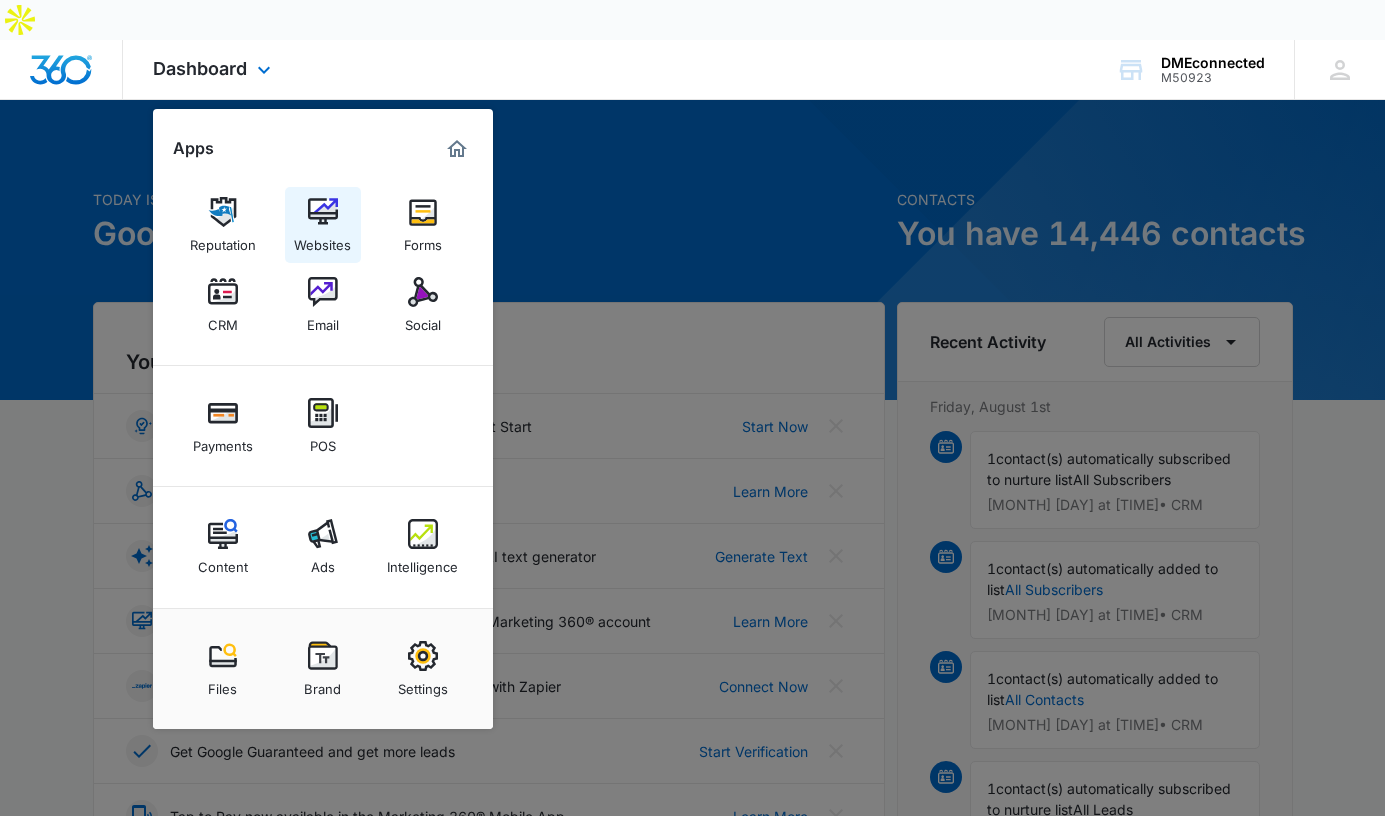 click at bounding box center (323, 212) 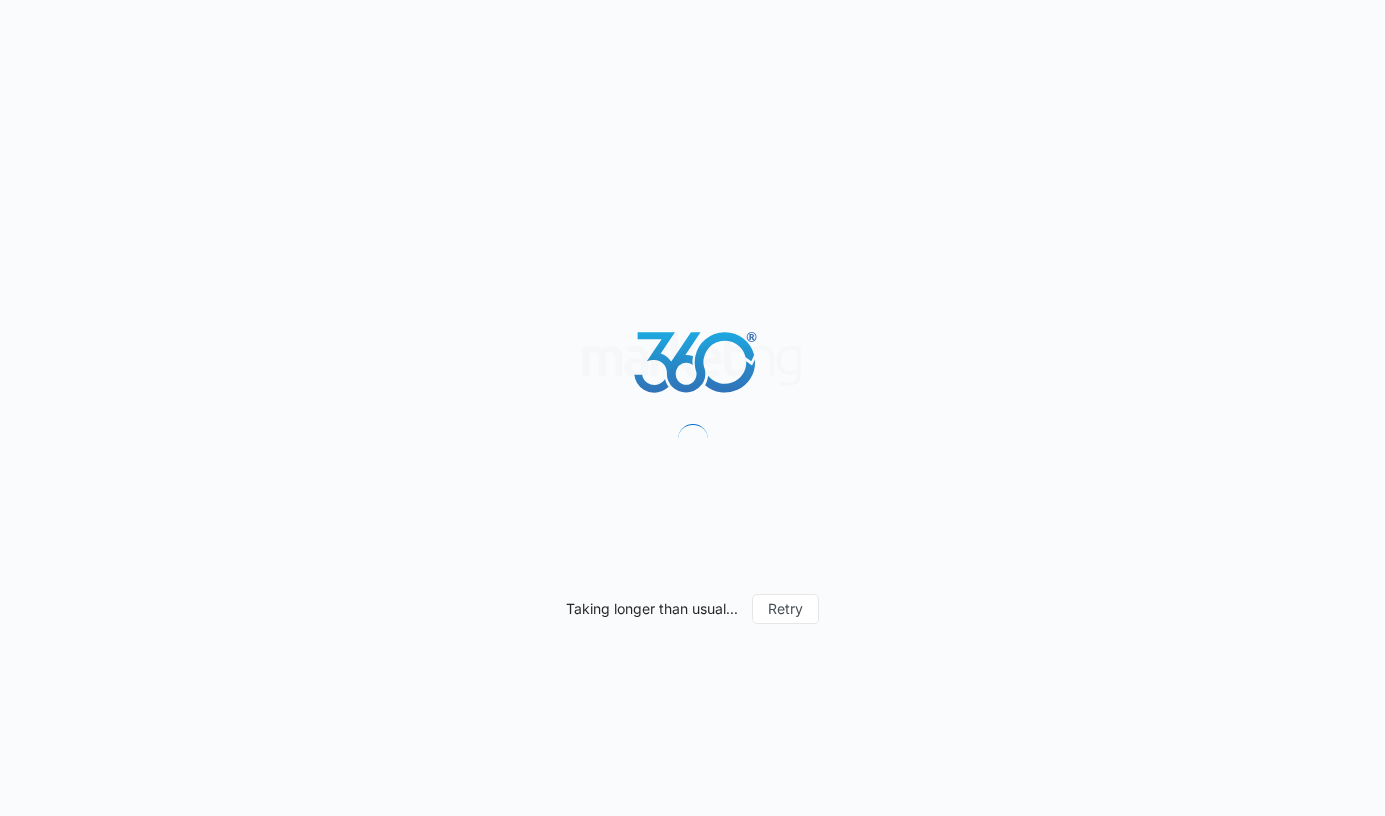 scroll, scrollTop: 0, scrollLeft: 0, axis: both 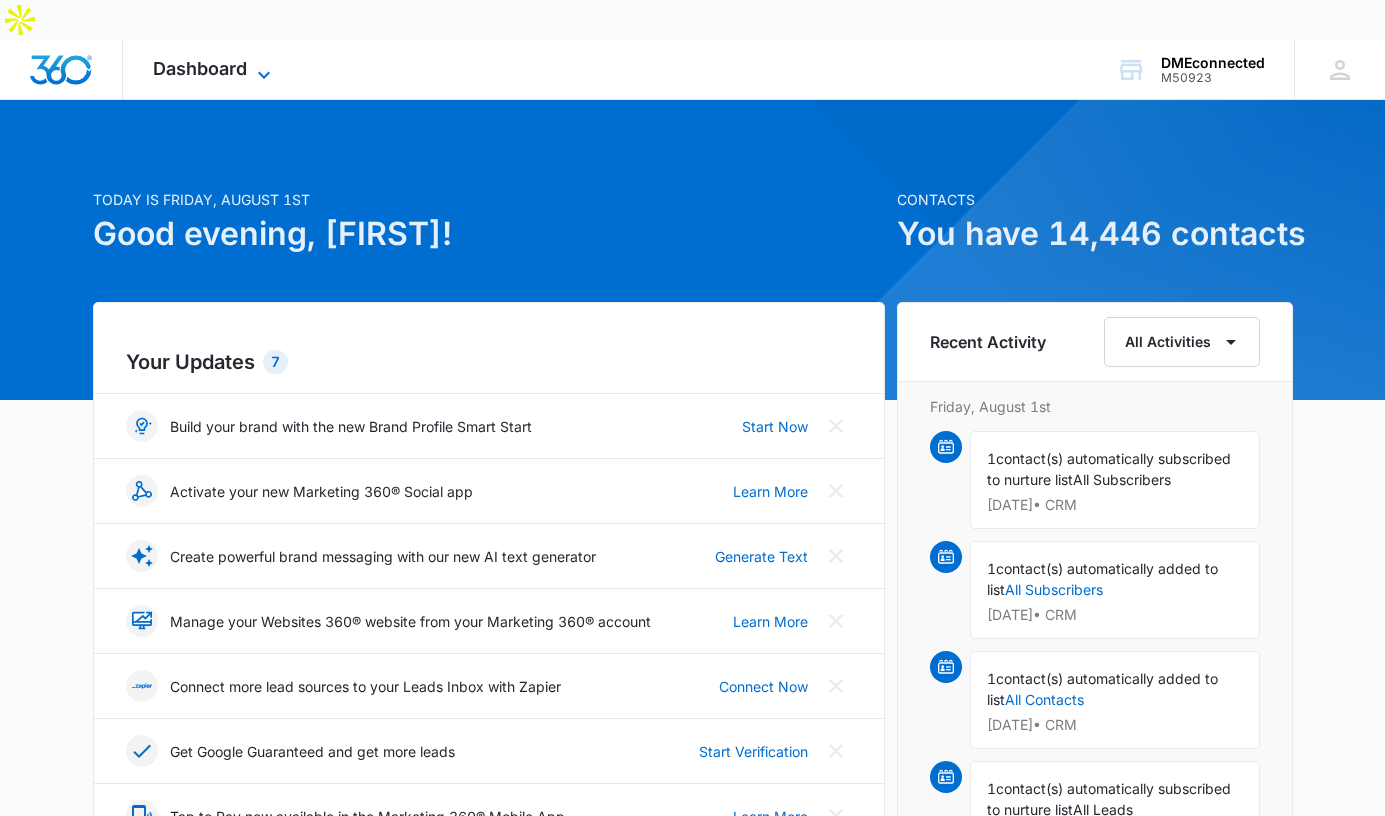 click 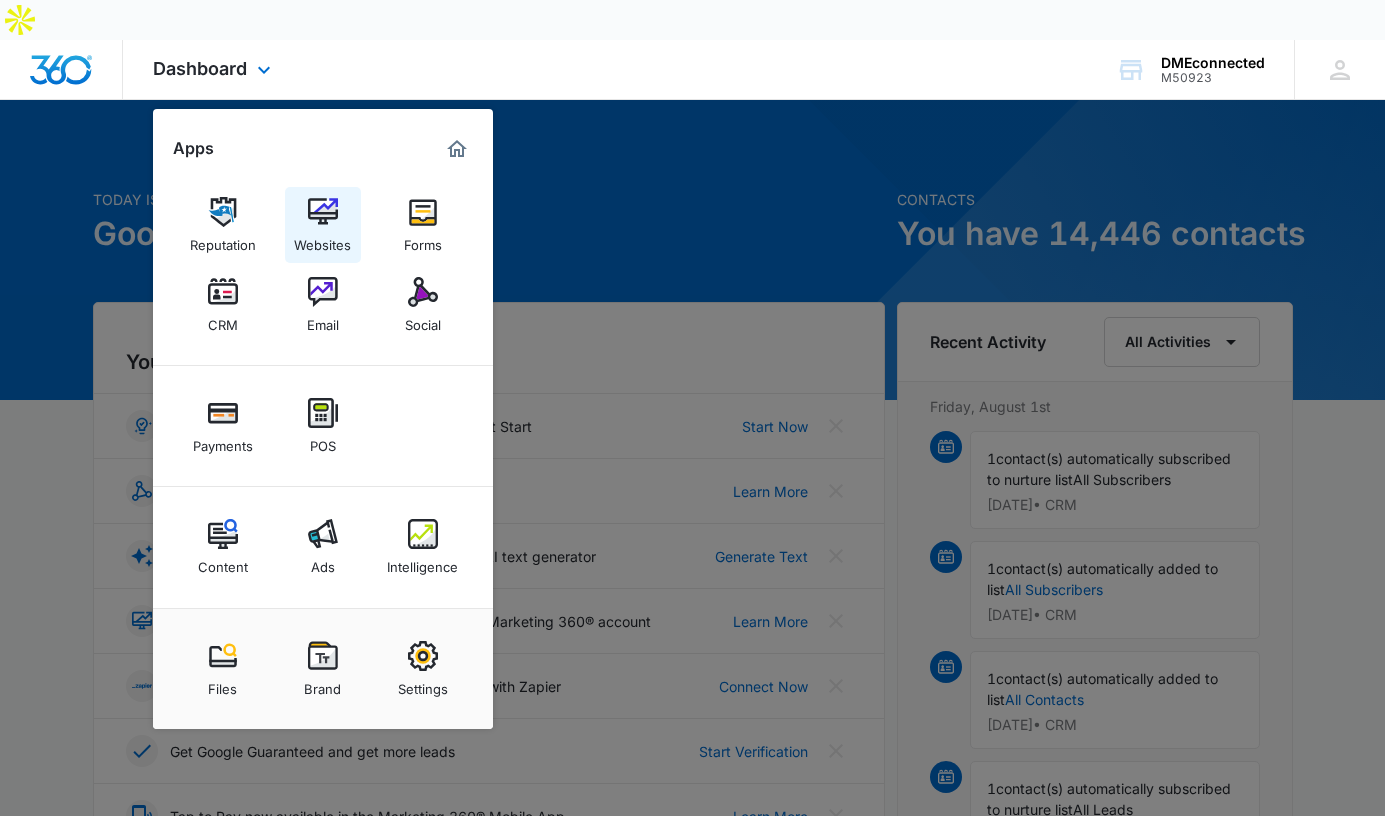 click at bounding box center (323, 212) 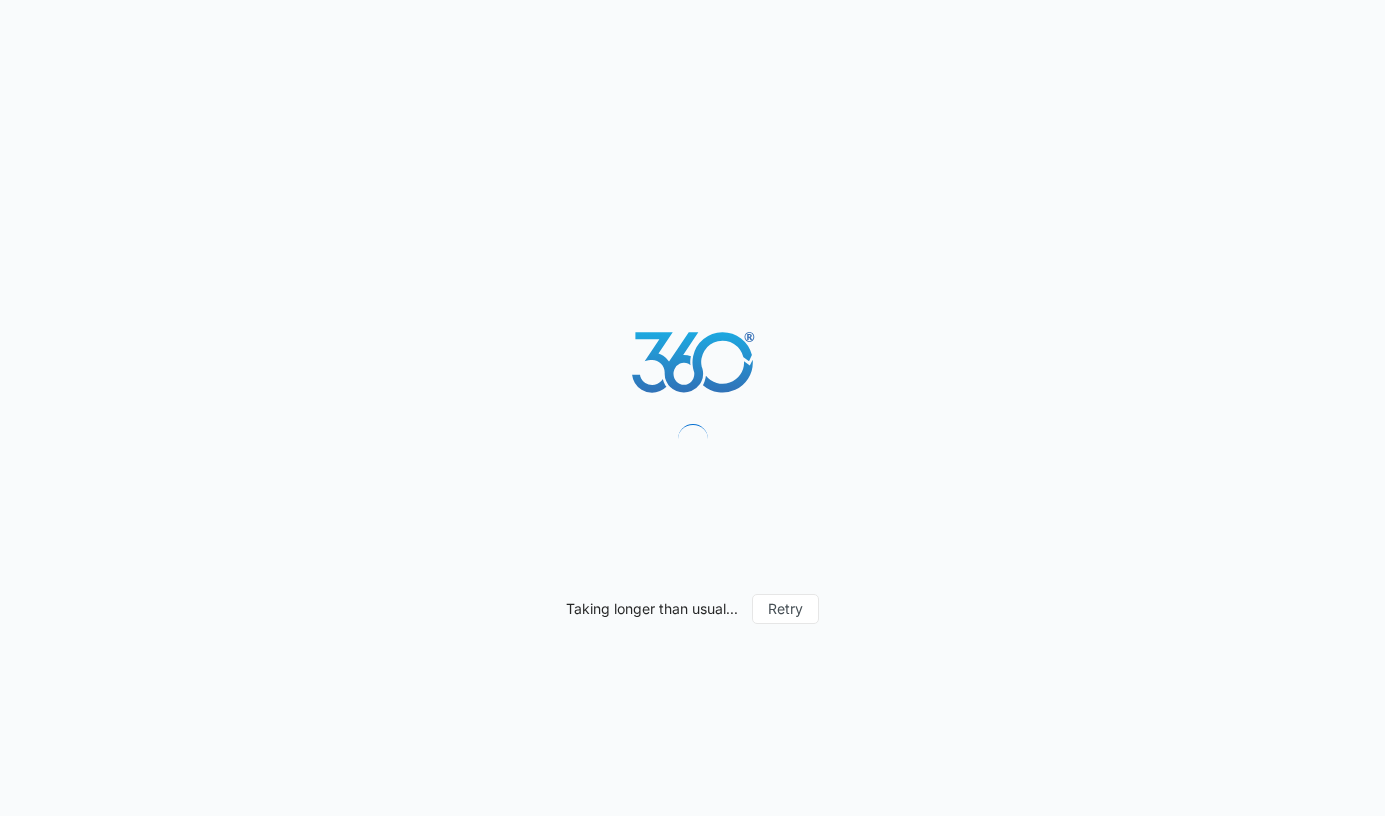 scroll, scrollTop: 0, scrollLeft: 0, axis: both 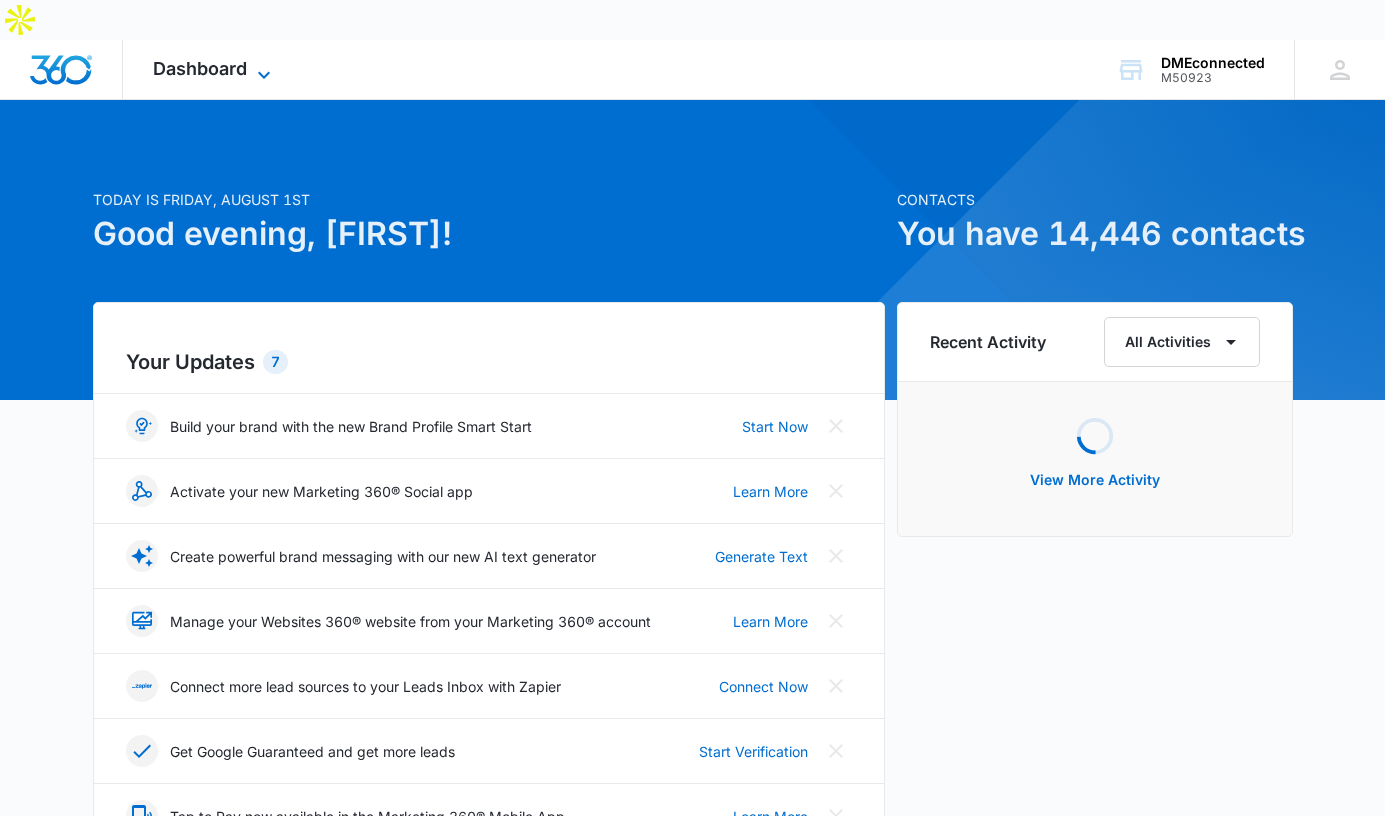 click 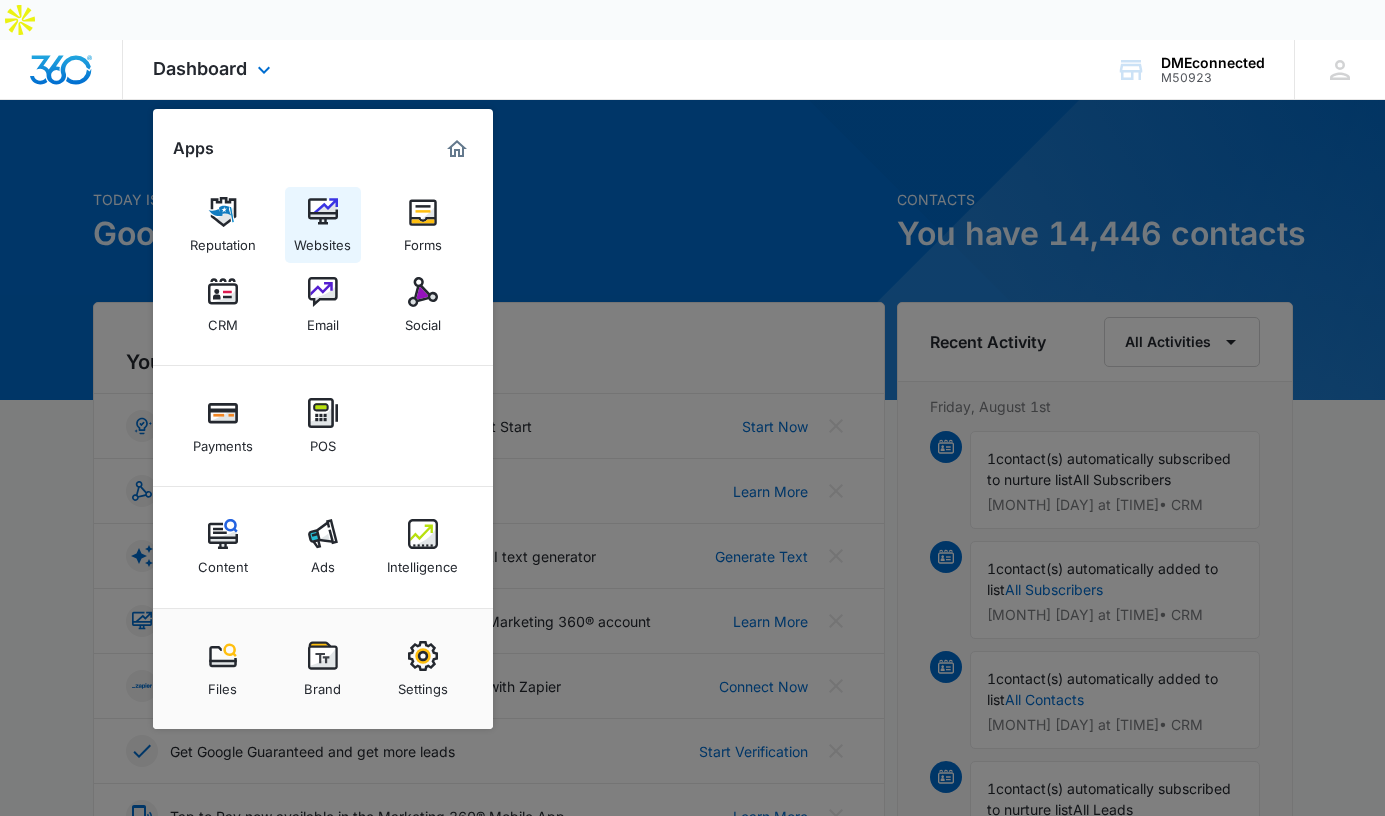 click at bounding box center (323, 212) 